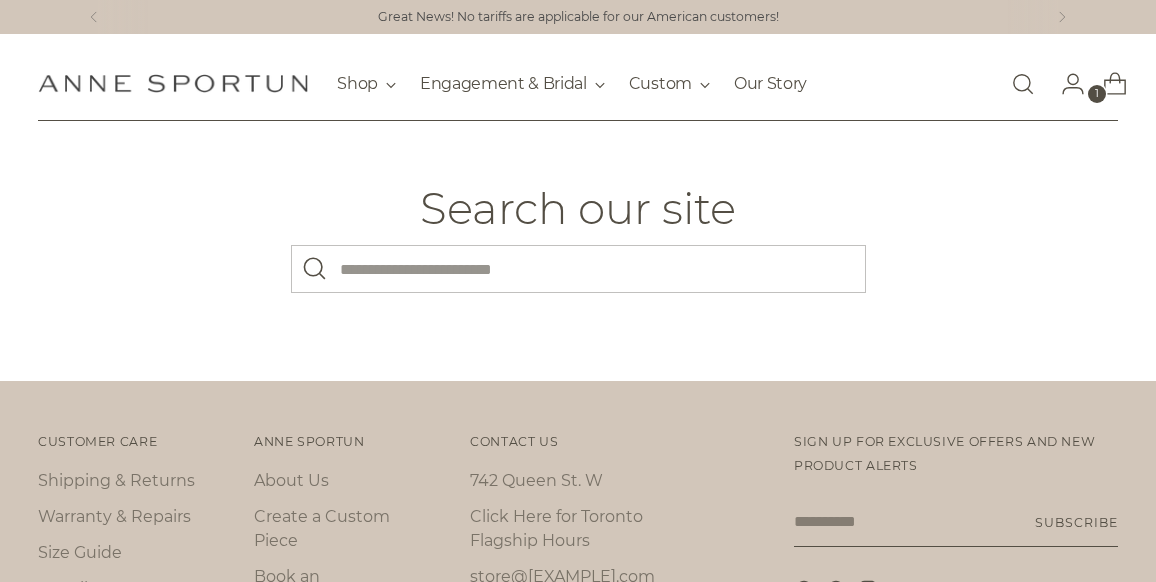 scroll, scrollTop: 0, scrollLeft: 0, axis: both 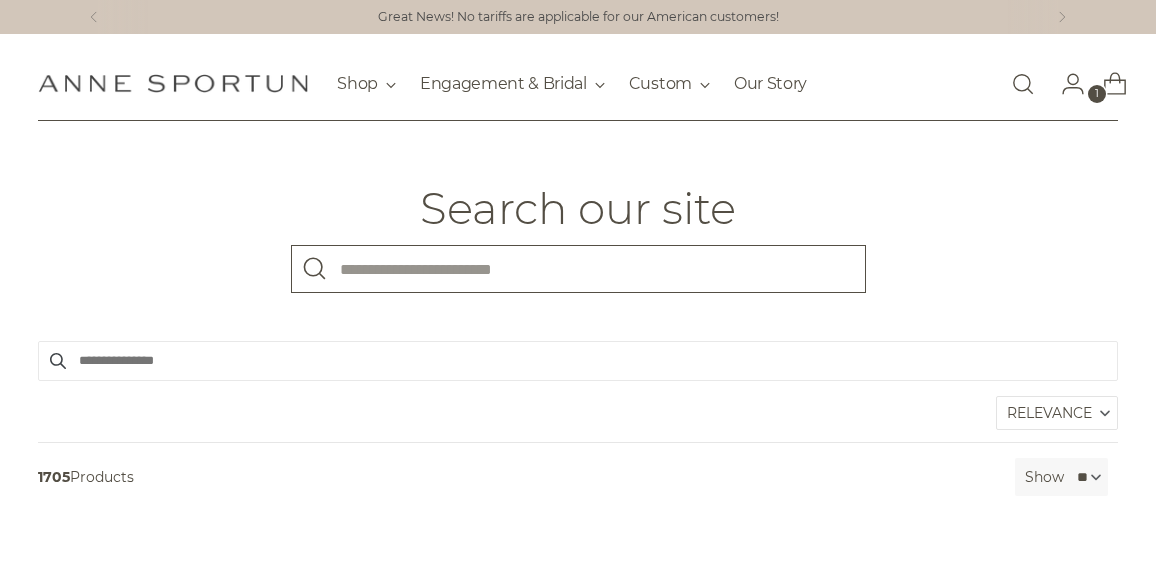 click on "What are you looking for?" at bounding box center (578, 269) 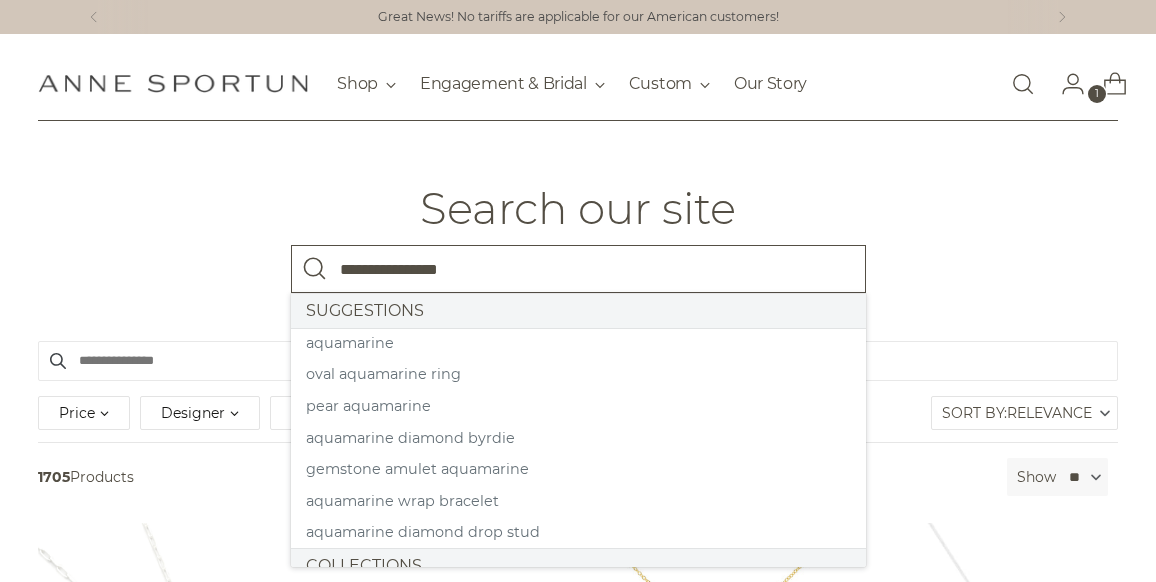 type on "**********" 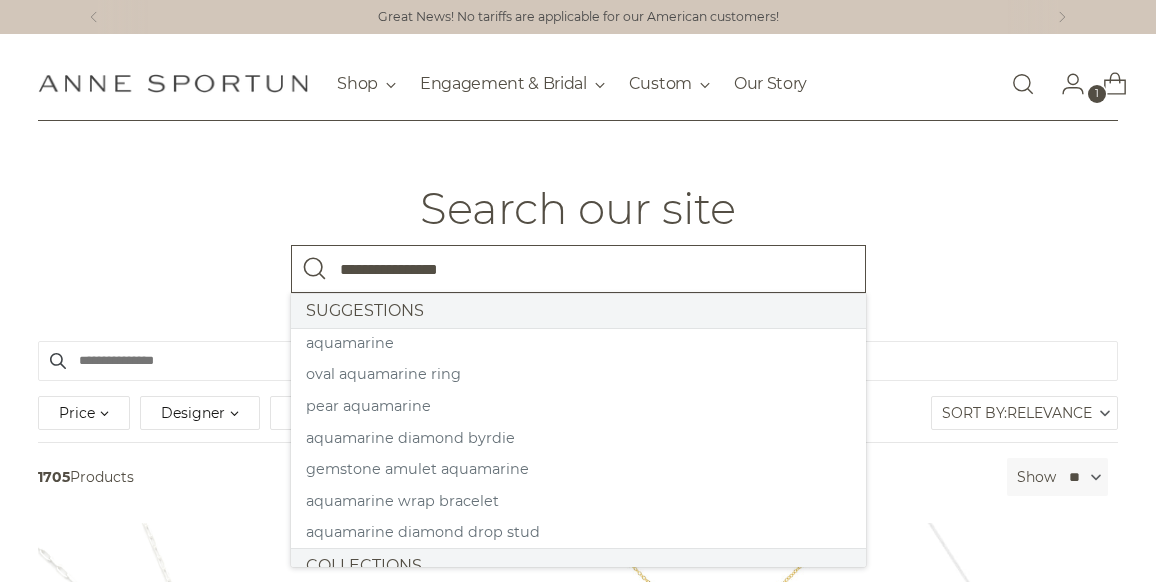 click at bounding box center [315, 269] 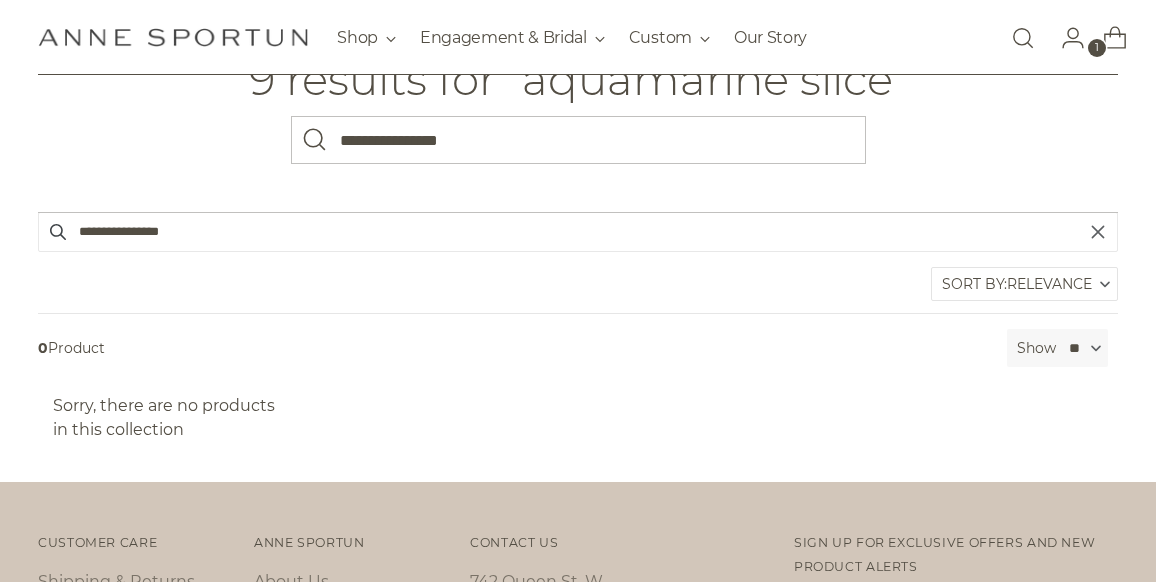 scroll, scrollTop: 133, scrollLeft: 0, axis: vertical 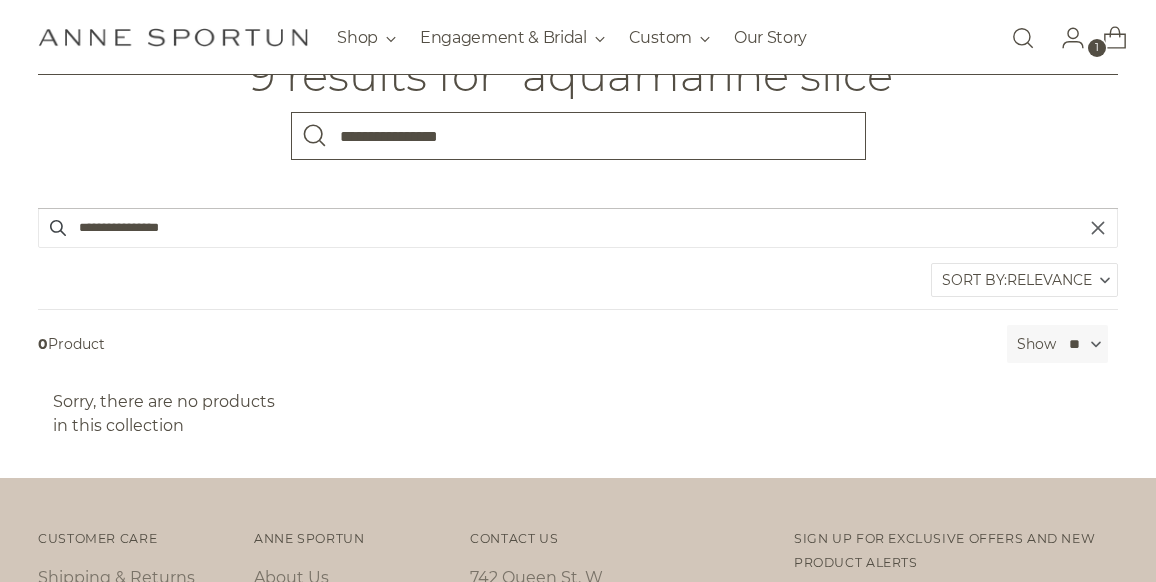 click on "**********" at bounding box center [578, 136] 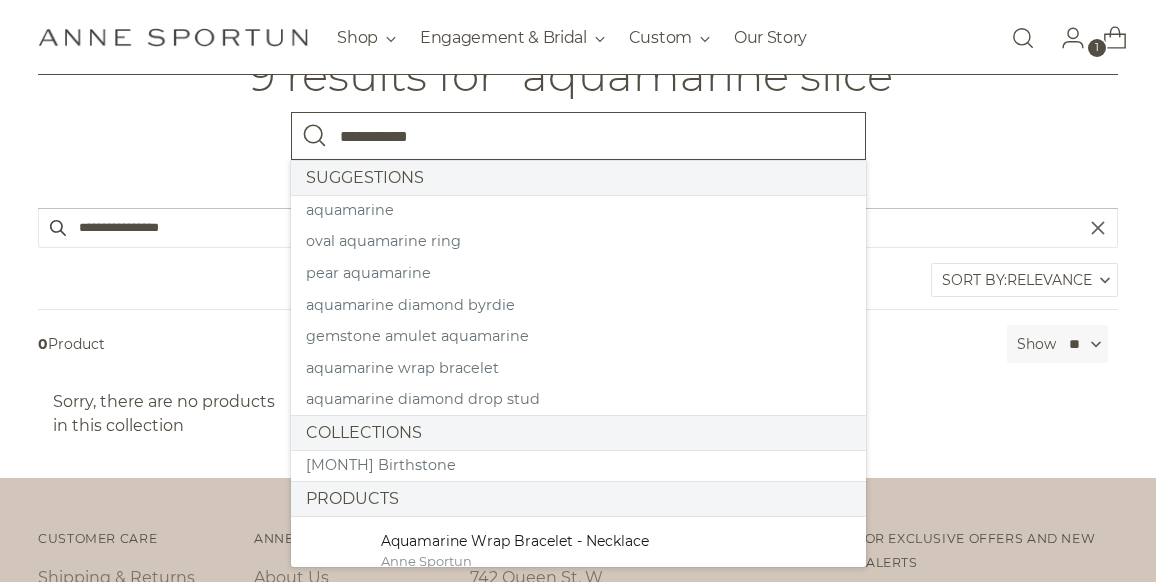 type on "**********" 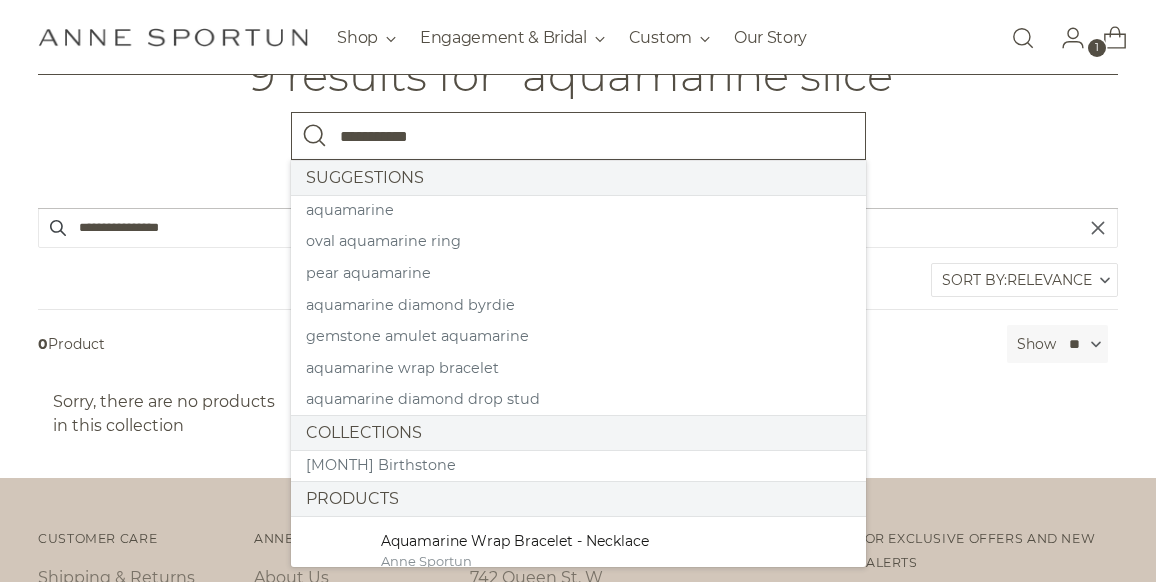click at bounding box center [315, 136] 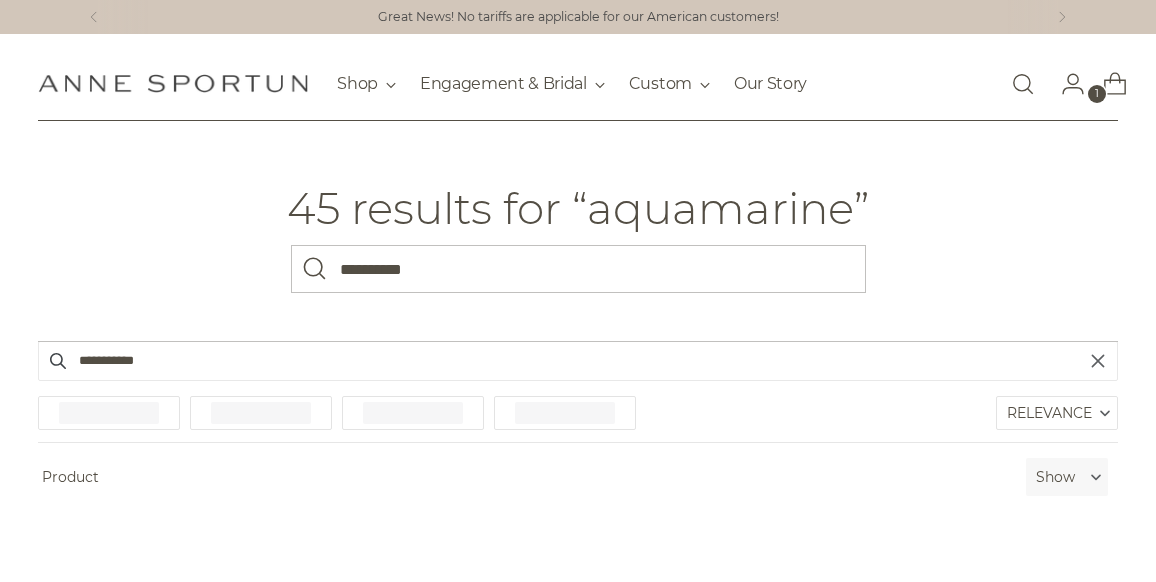scroll, scrollTop: 0, scrollLeft: 0, axis: both 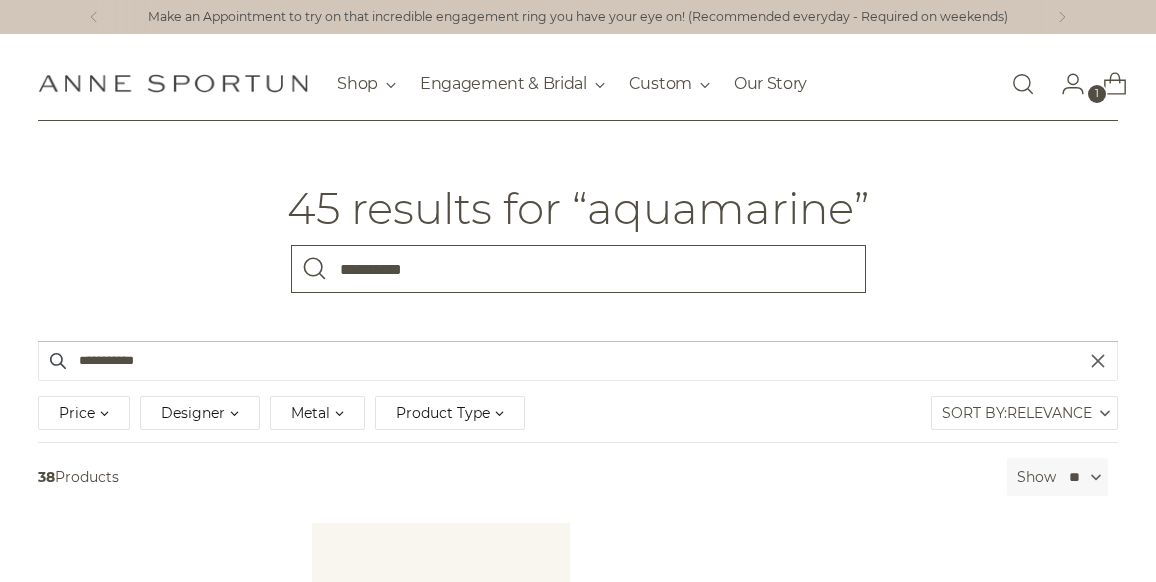click on "**********" at bounding box center (578, 269) 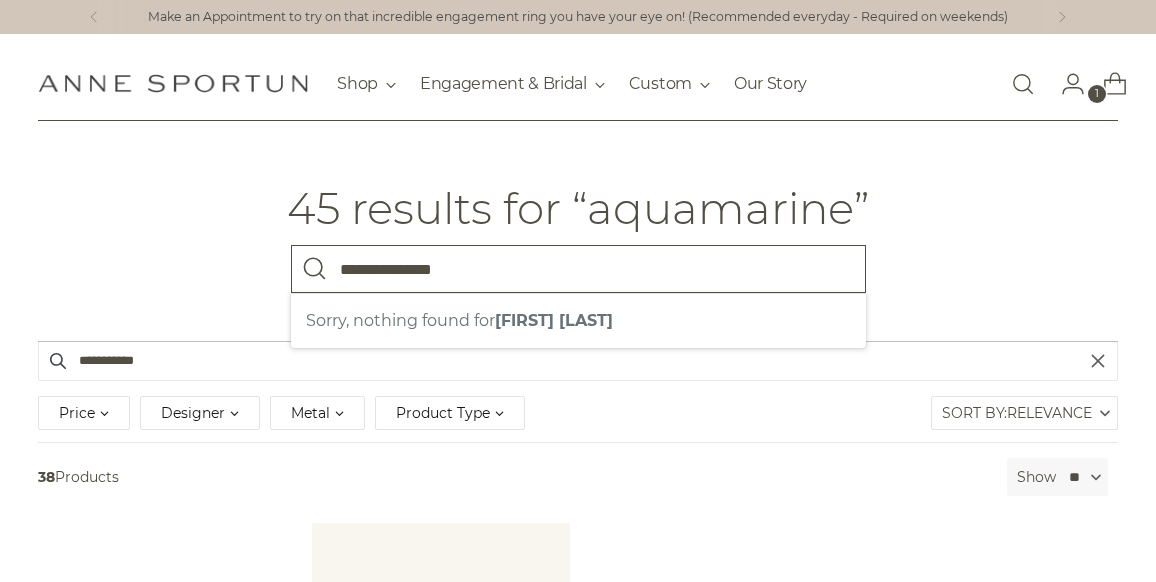 type on "**********" 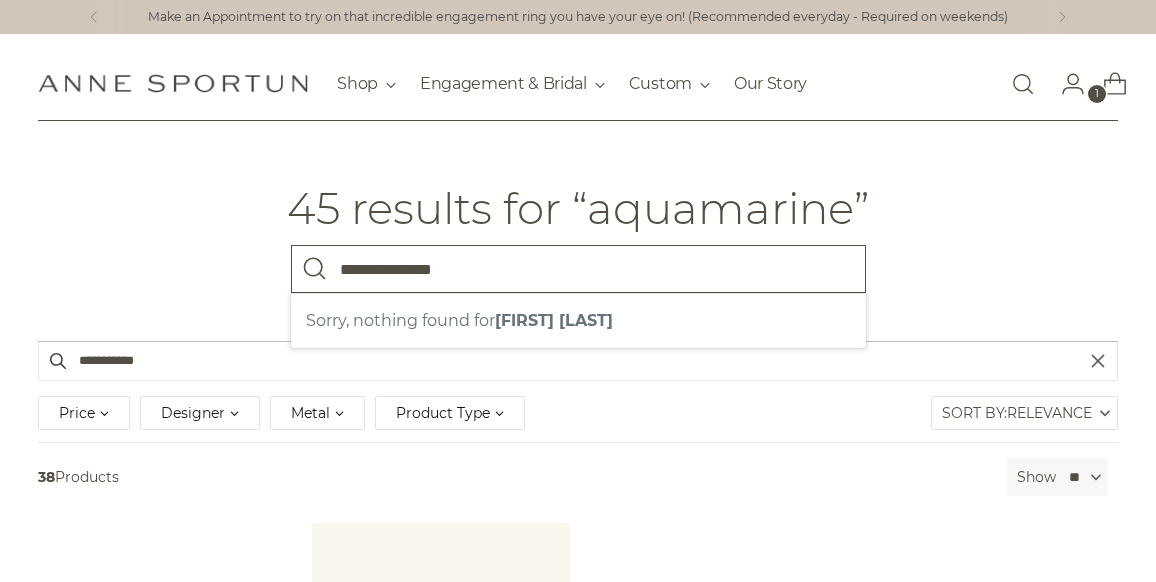 click at bounding box center (315, 269) 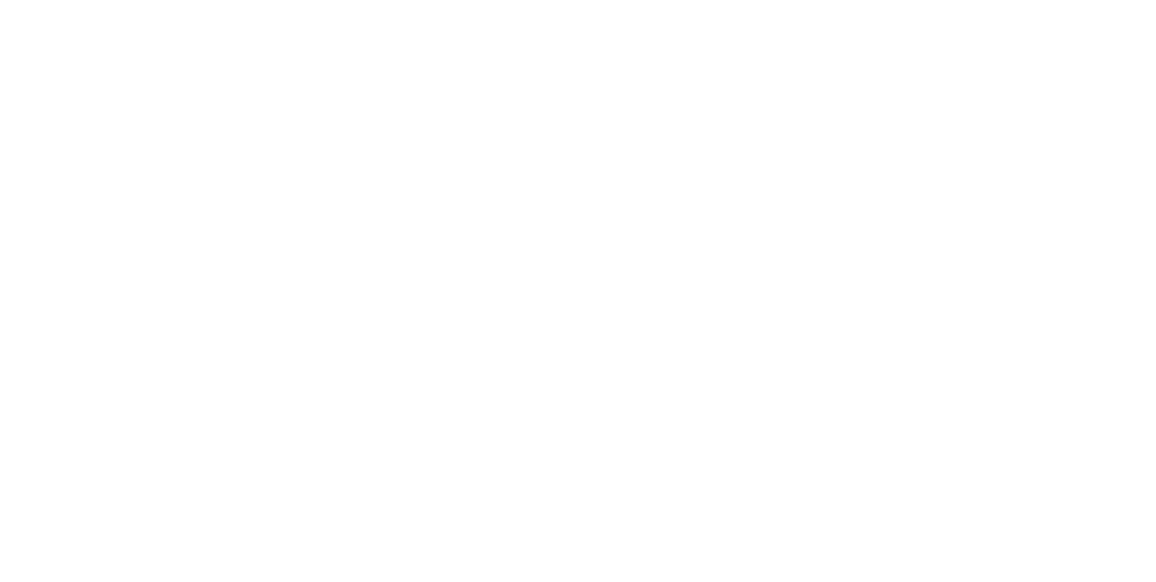 scroll, scrollTop: 542, scrollLeft: 0, axis: vertical 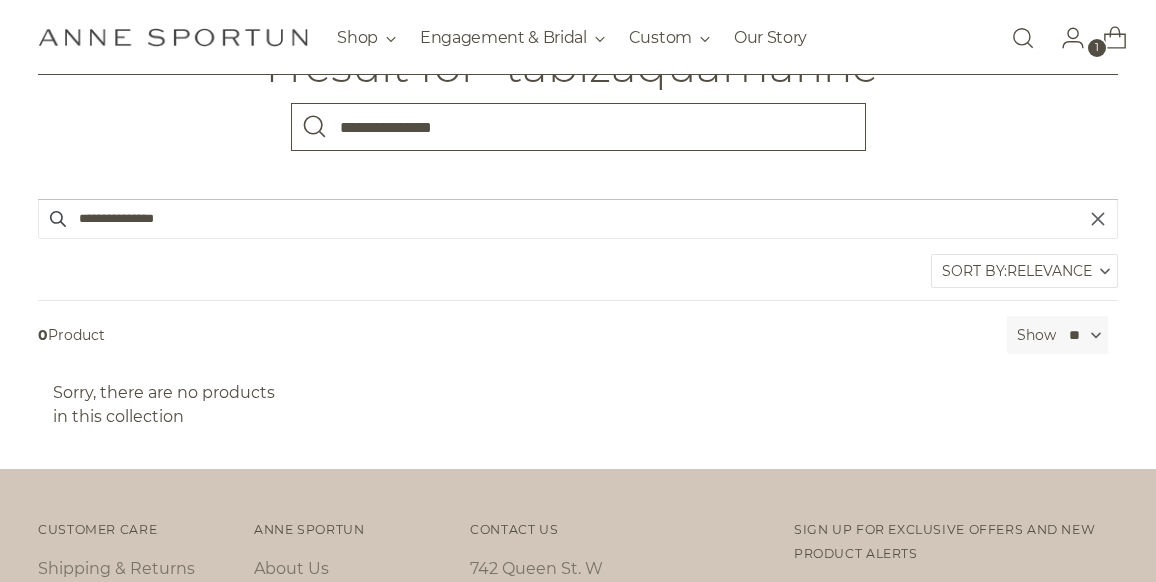 click on "**********" at bounding box center (578, 127) 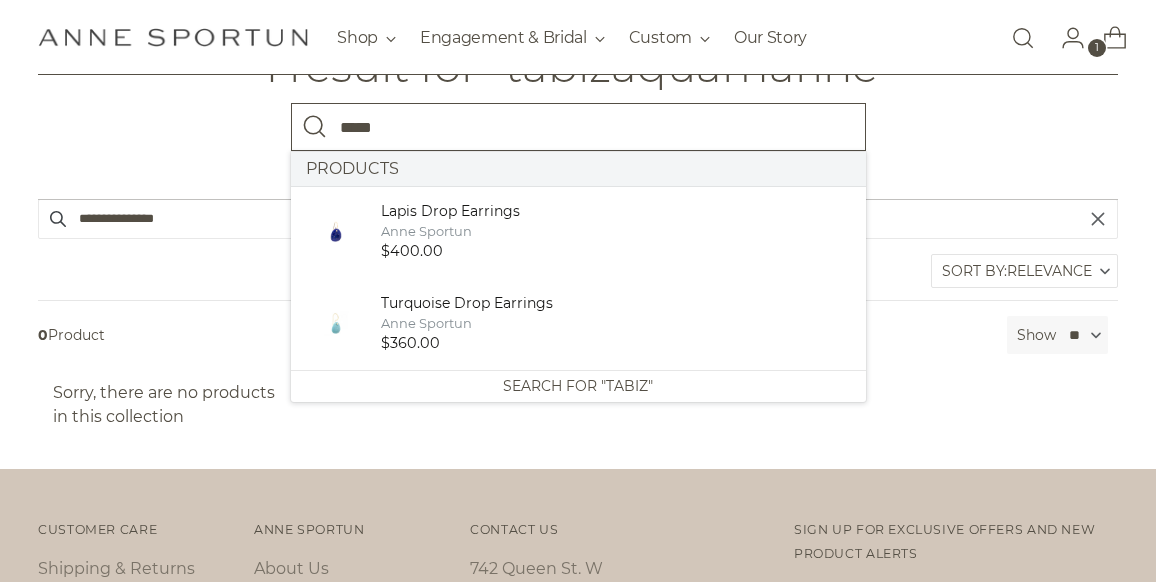 type on "*****" 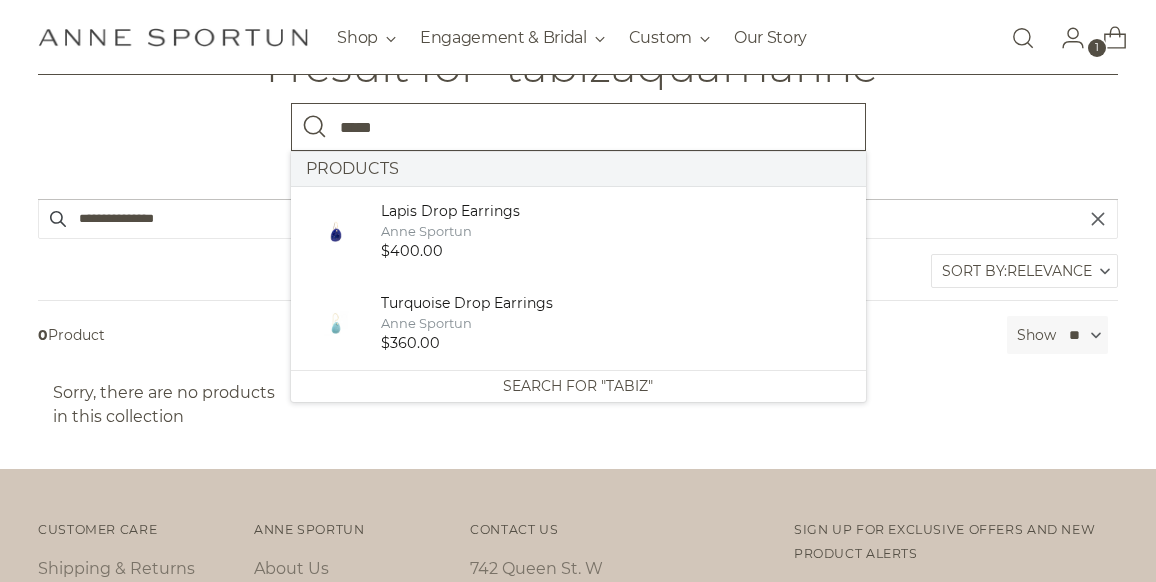 click at bounding box center [315, 127] 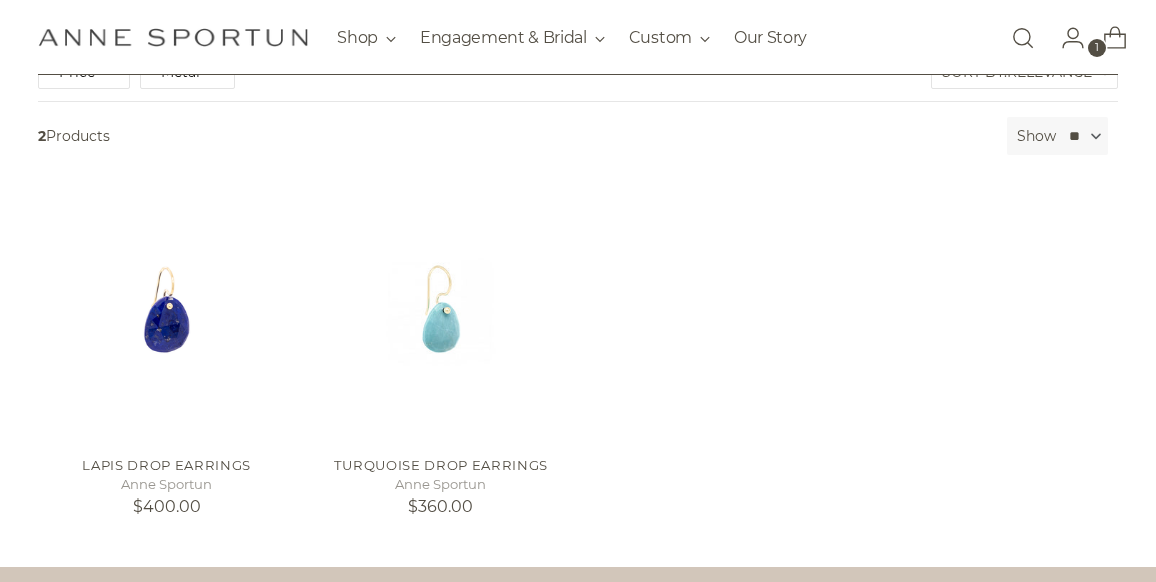 scroll, scrollTop: 354, scrollLeft: 0, axis: vertical 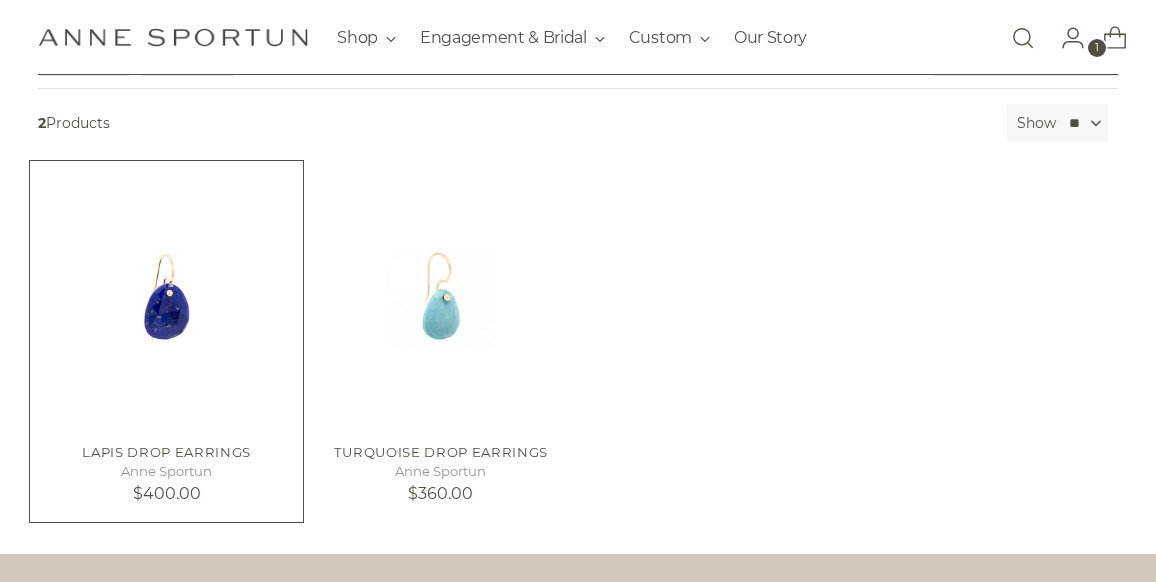 click at bounding box center [0, 0] 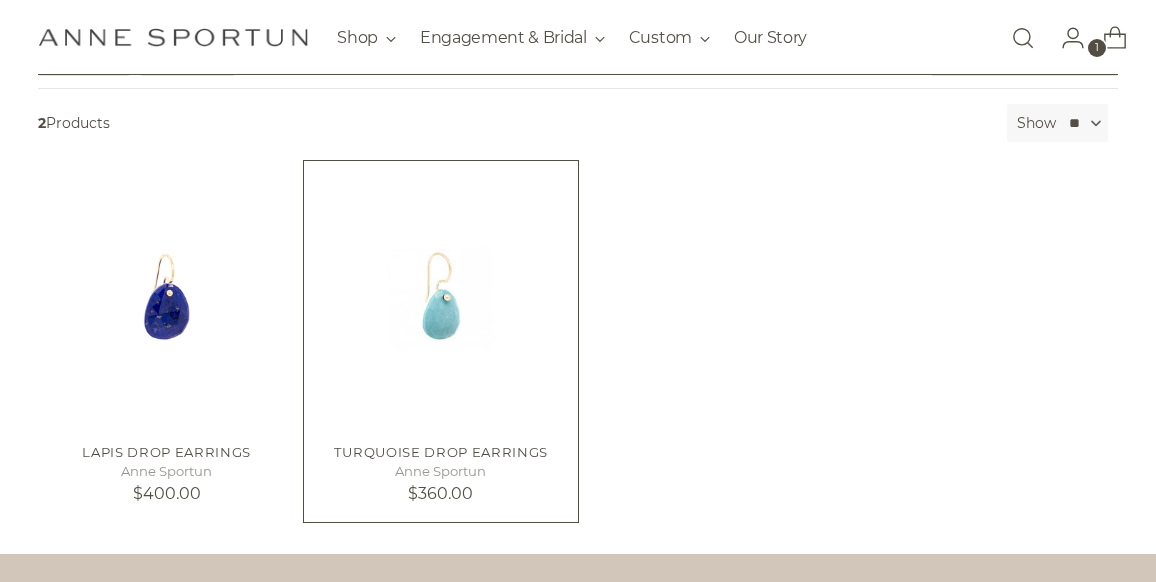 click at bounding box center [0, 0] 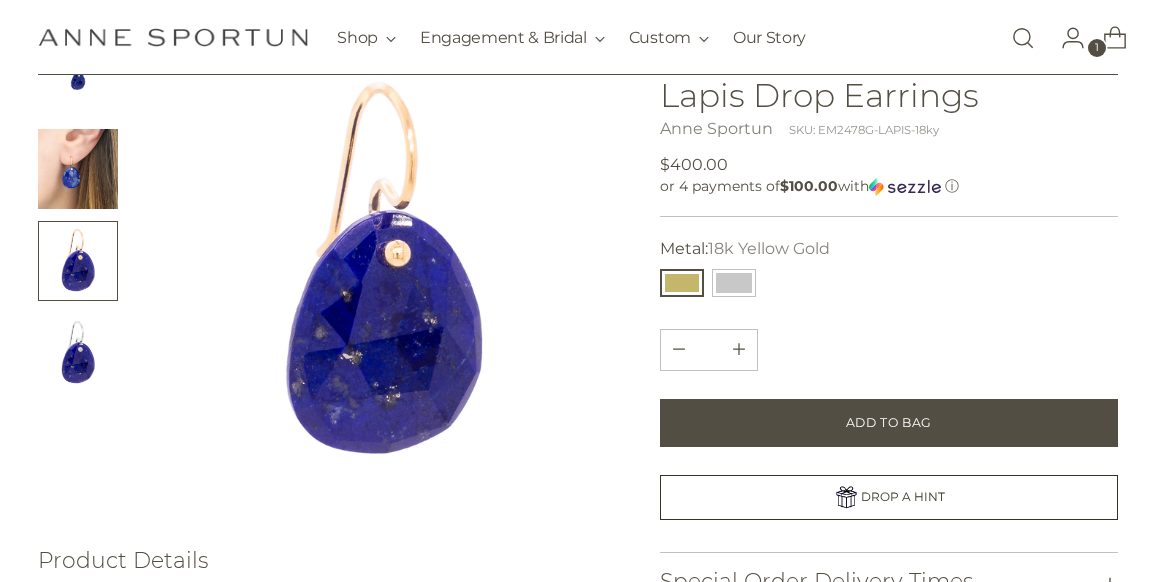 scroll, scrollTop: 0, scrollLeft: 0, axis: both 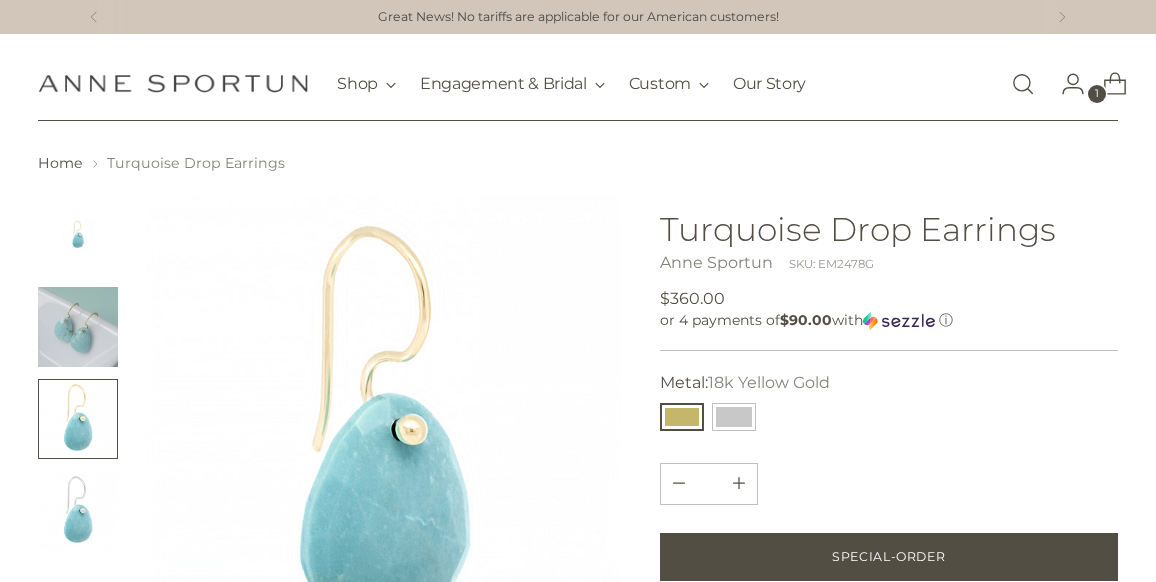 click at bounding box center (1023, 84) 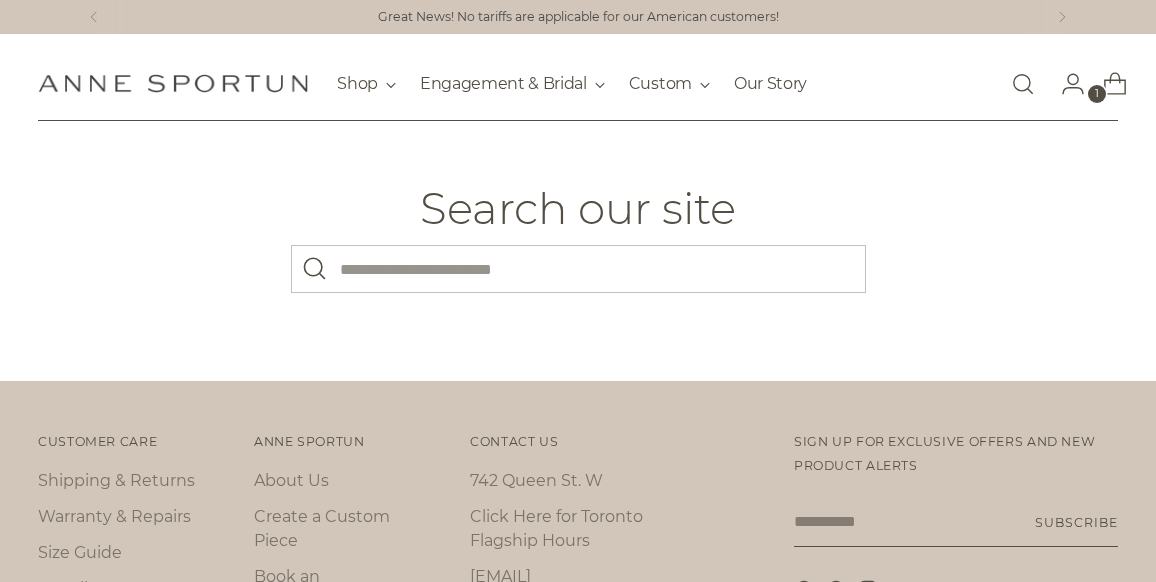 scroll, scrollTop: 0, scrollLeft: 0, axis: both 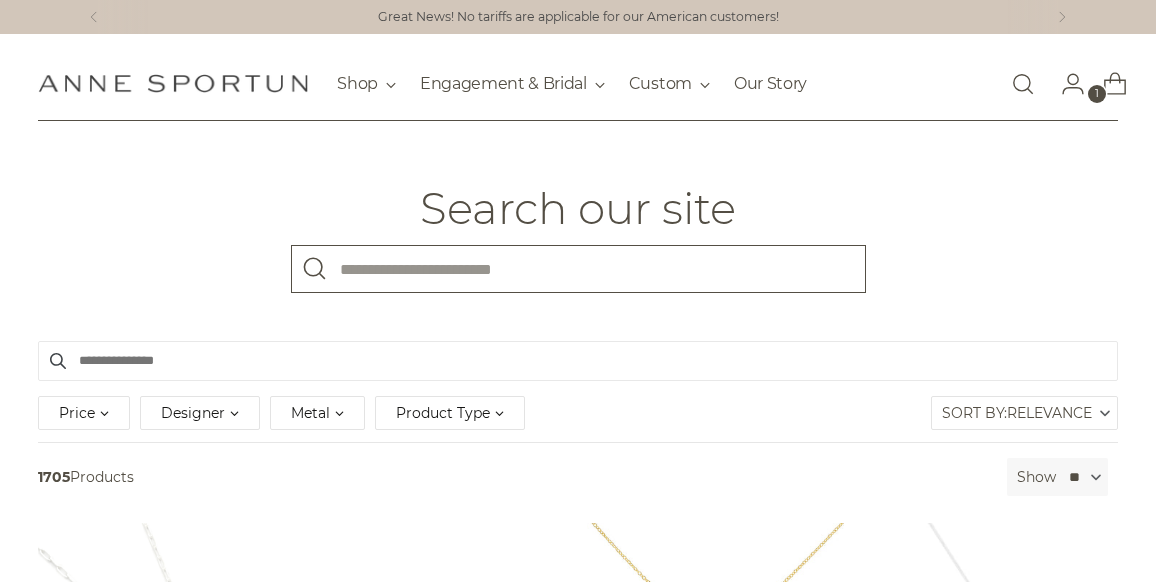 click on "What are you looking for?" at bounding box center [578, 269] 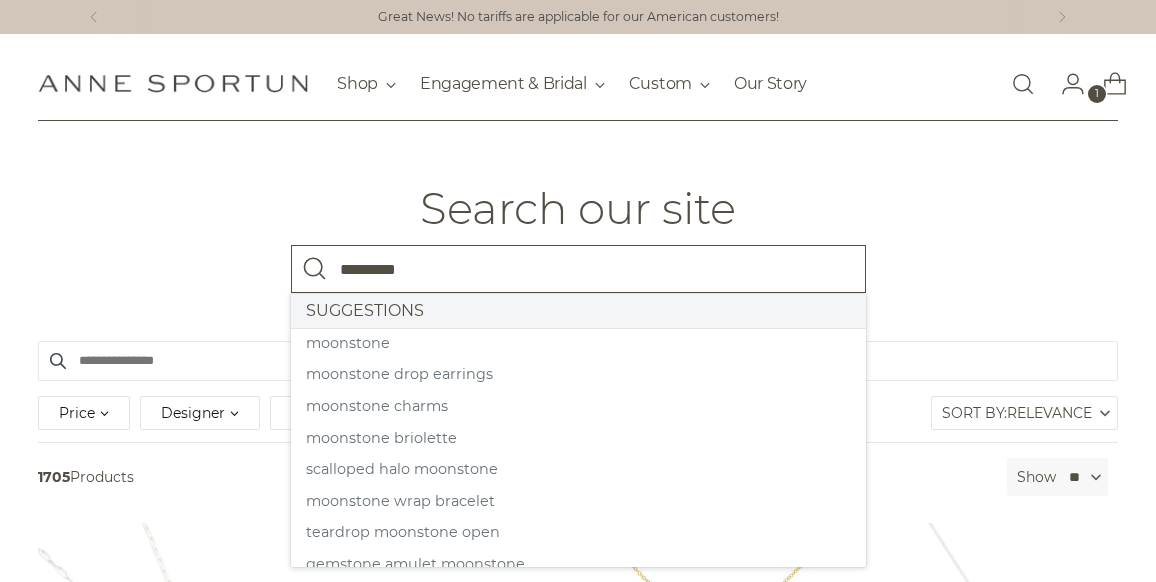 type on "*********" 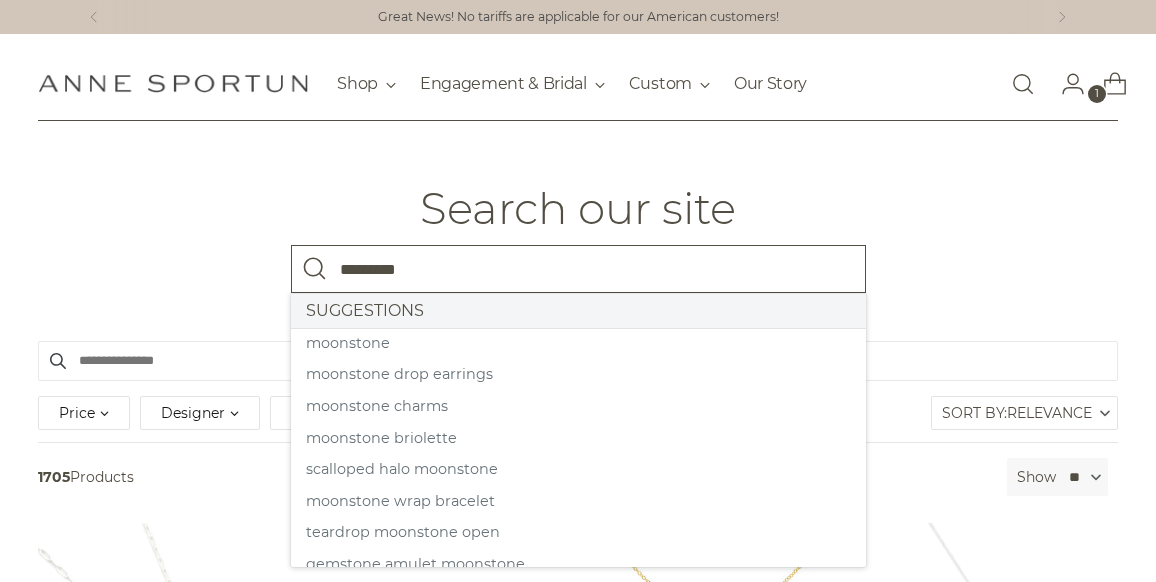 click at bounding box center [315, 269] 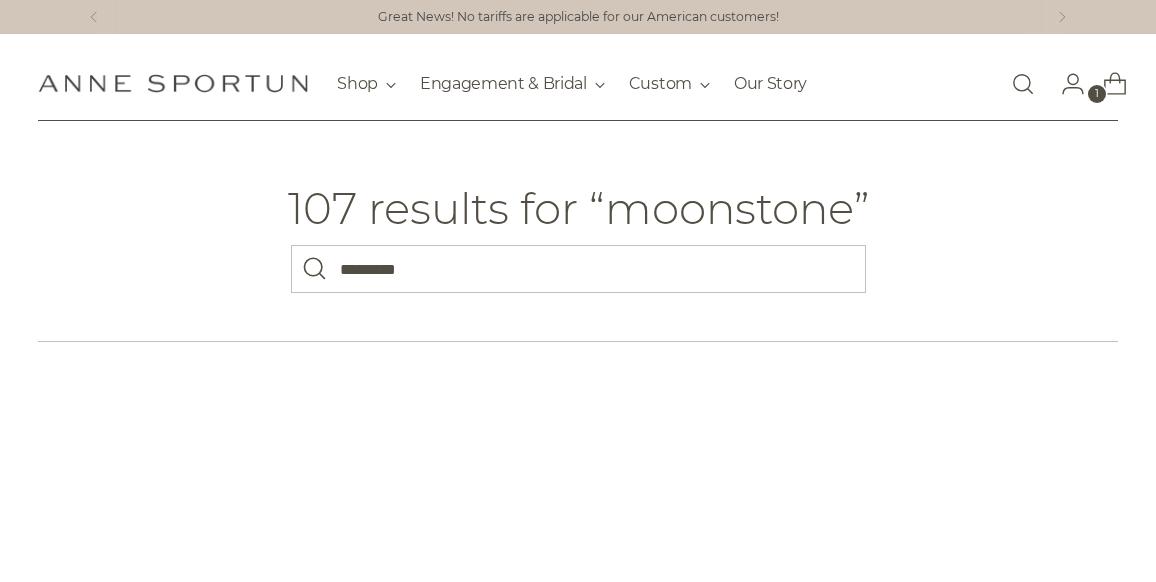 scroll, scrollTop: 0, scrollLeft: 0, axis: both 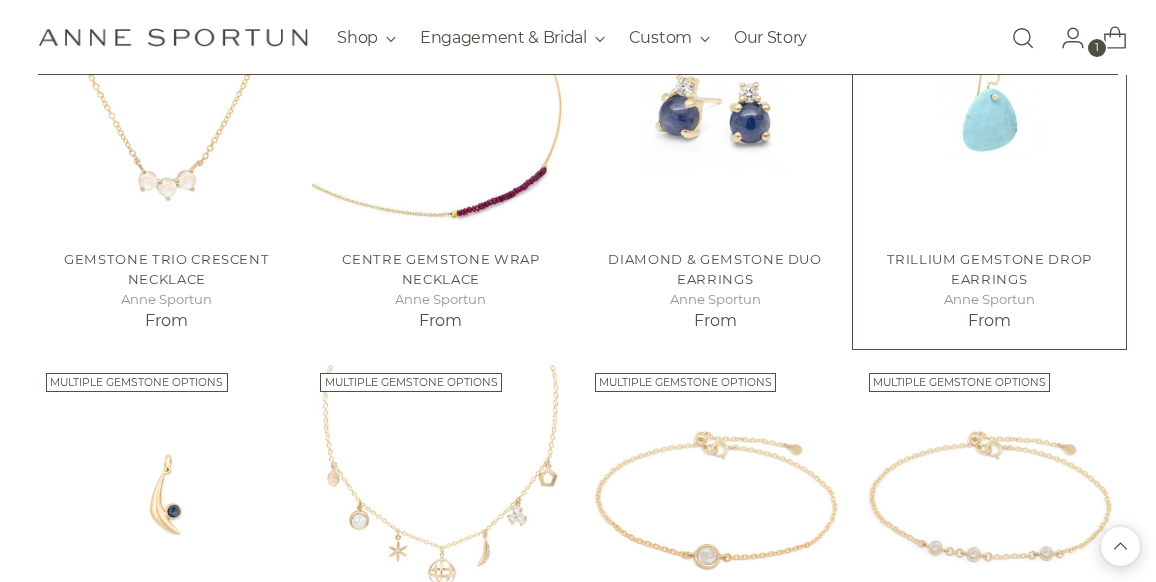 click at bounding box center (0, 0) 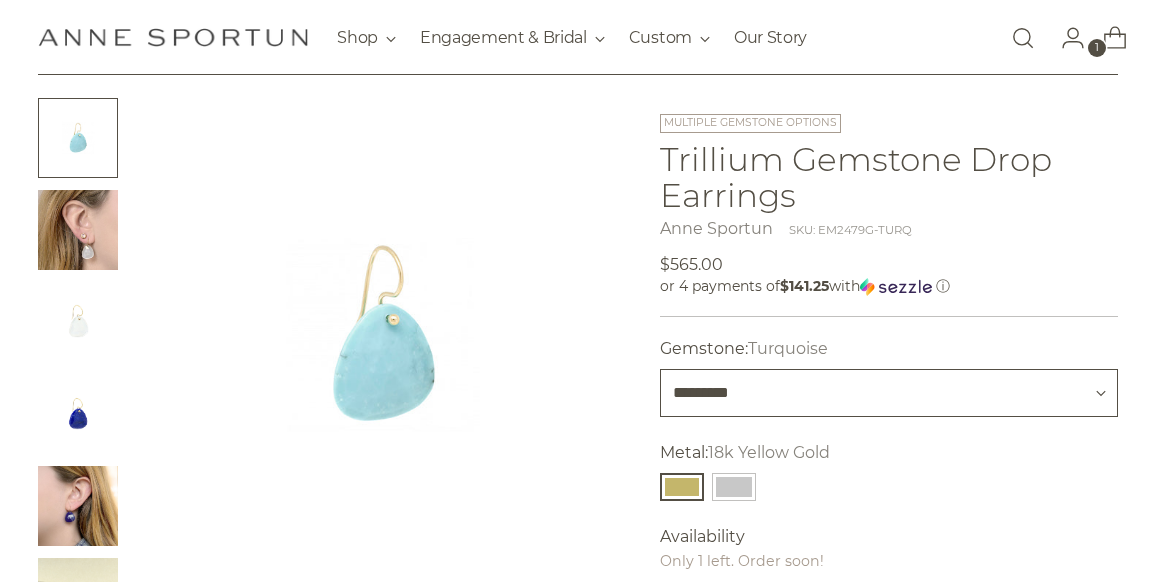 scroll, scrollTop: 105, scrollLeft: 0, axis: vertical 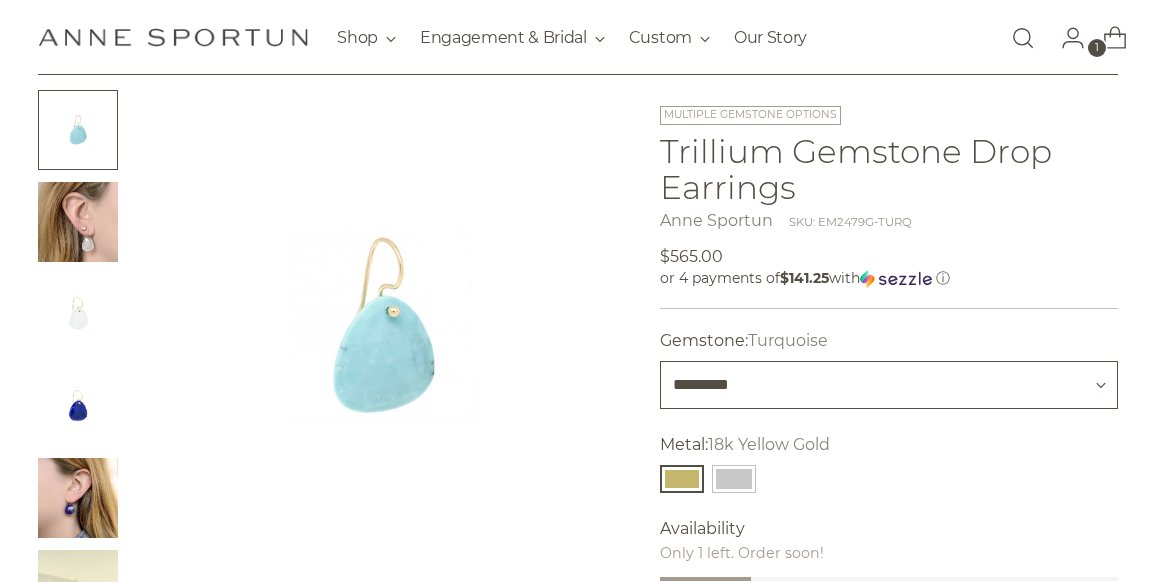 click on "********* ***** *********" at bounding box center [889, 385] 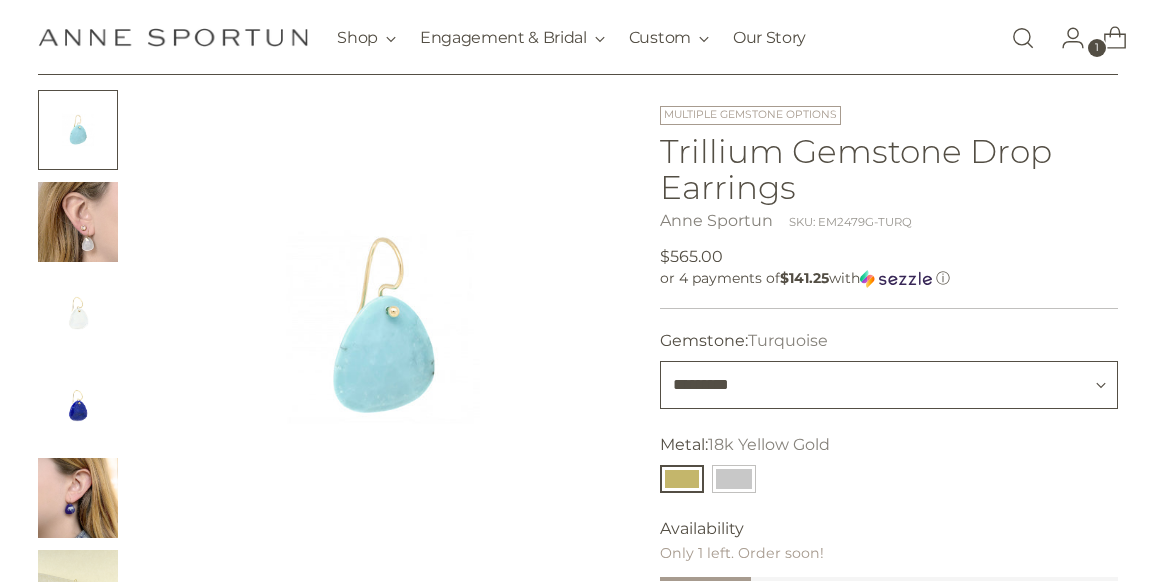 select on "*********" 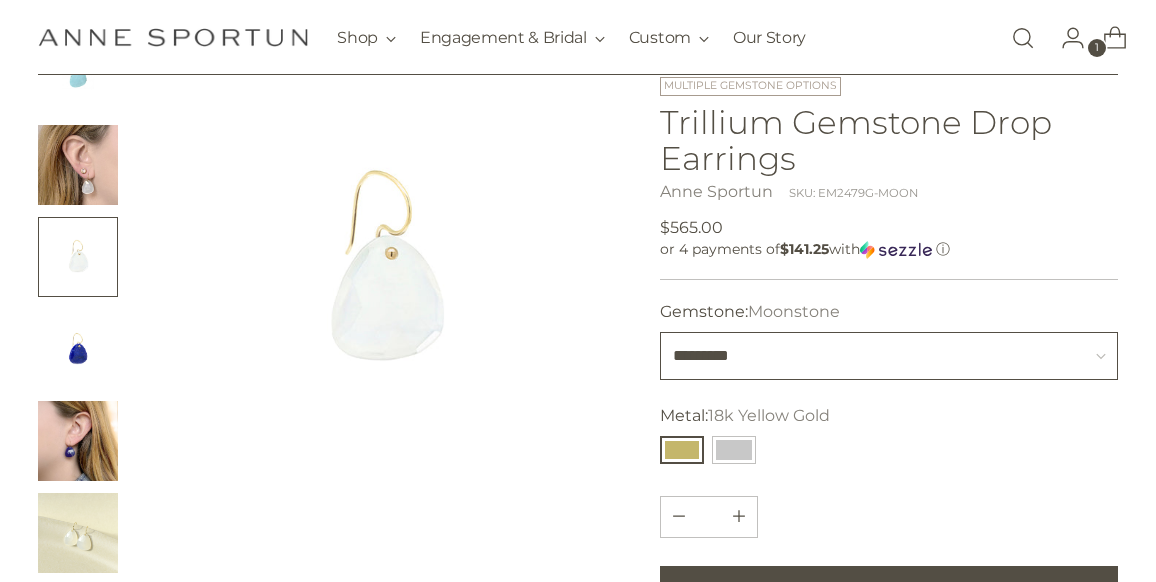 scroll, scrollTop: 139, scrollLeft: 0, axis: vertical 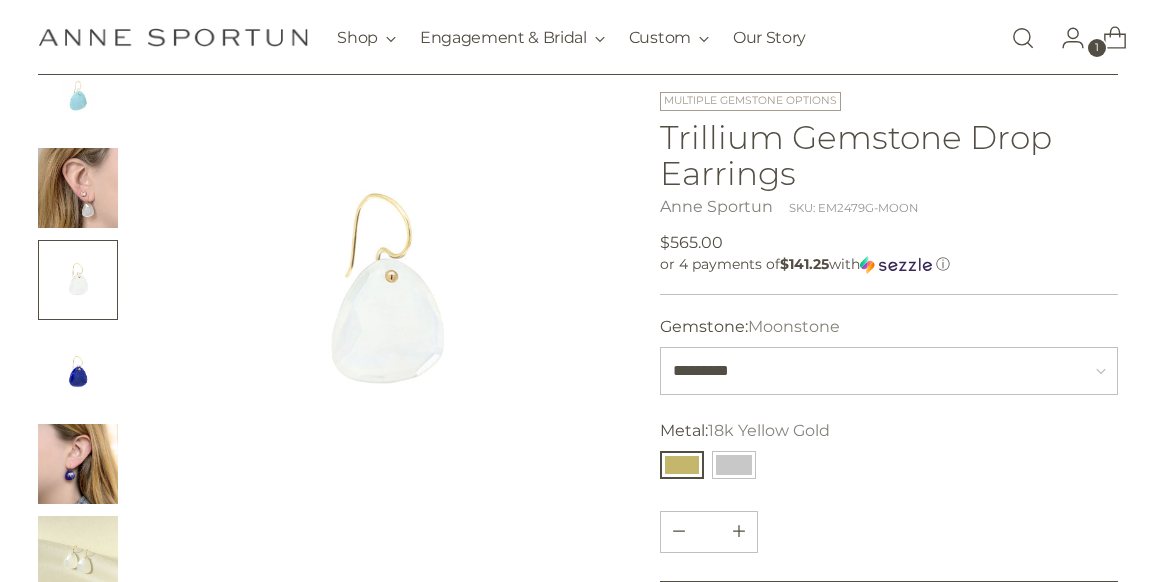 click on "Regular price
$565.00
Unit price
/ per" at bounding box center (889, 243) 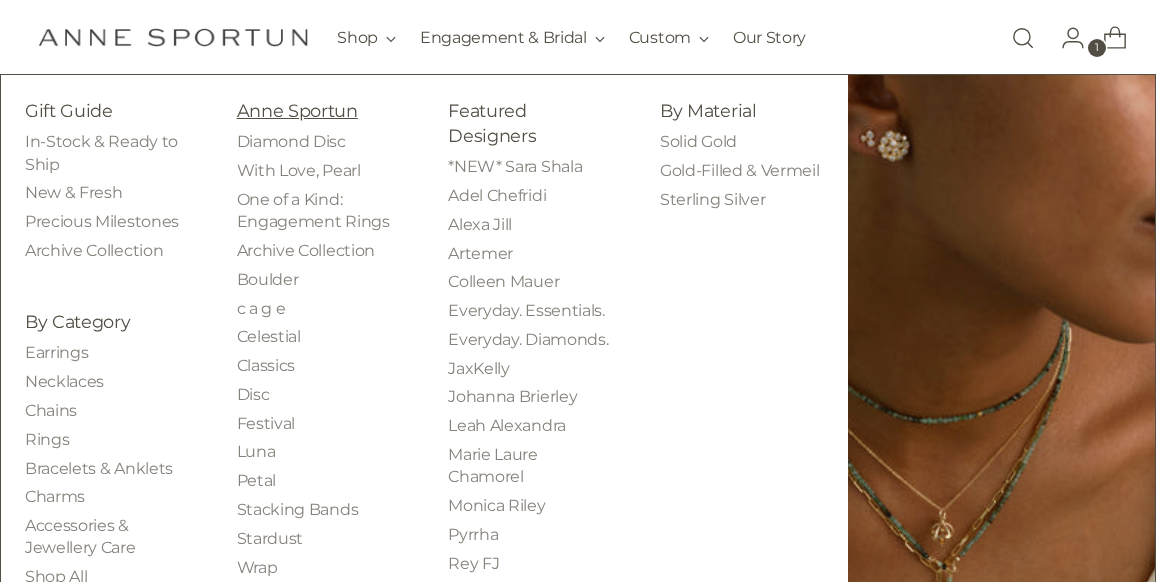 click on "Anne Sportun" at bounding box center (297, 110) 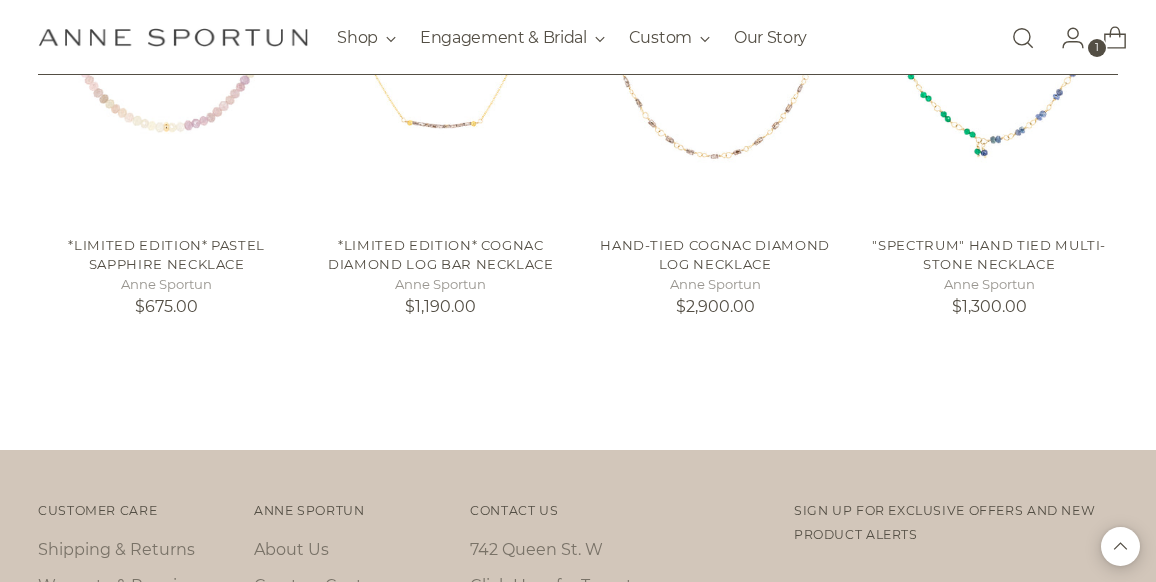 scroll, scrollTop: 1789, scrollLeft: 0, axis: vertical 